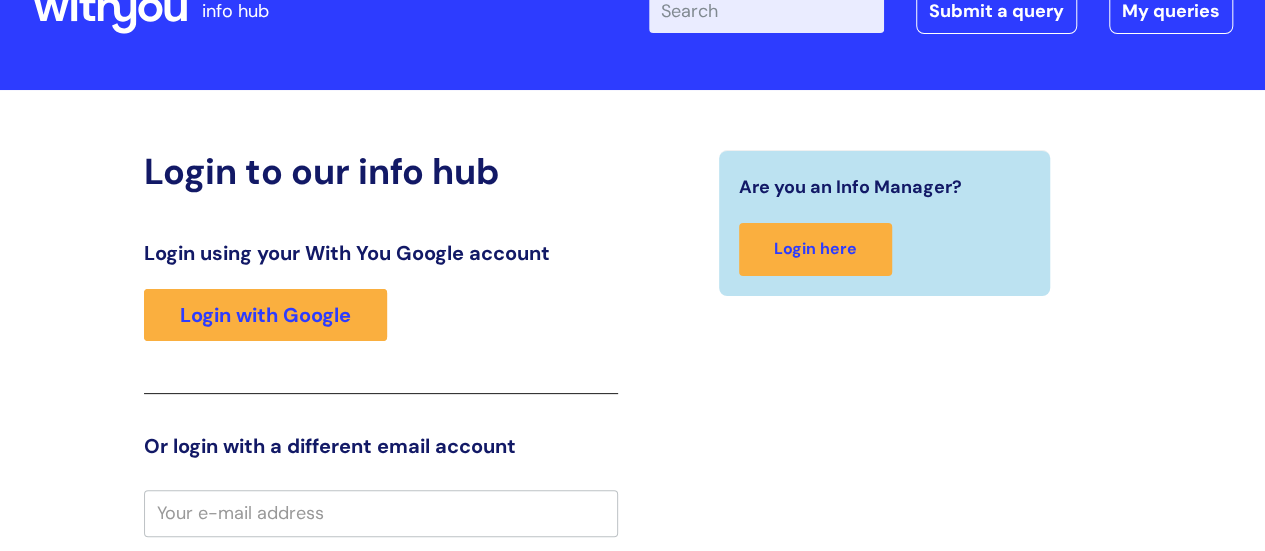 scroll, scrollTop: 0, scrollLeft: 0, axis: both 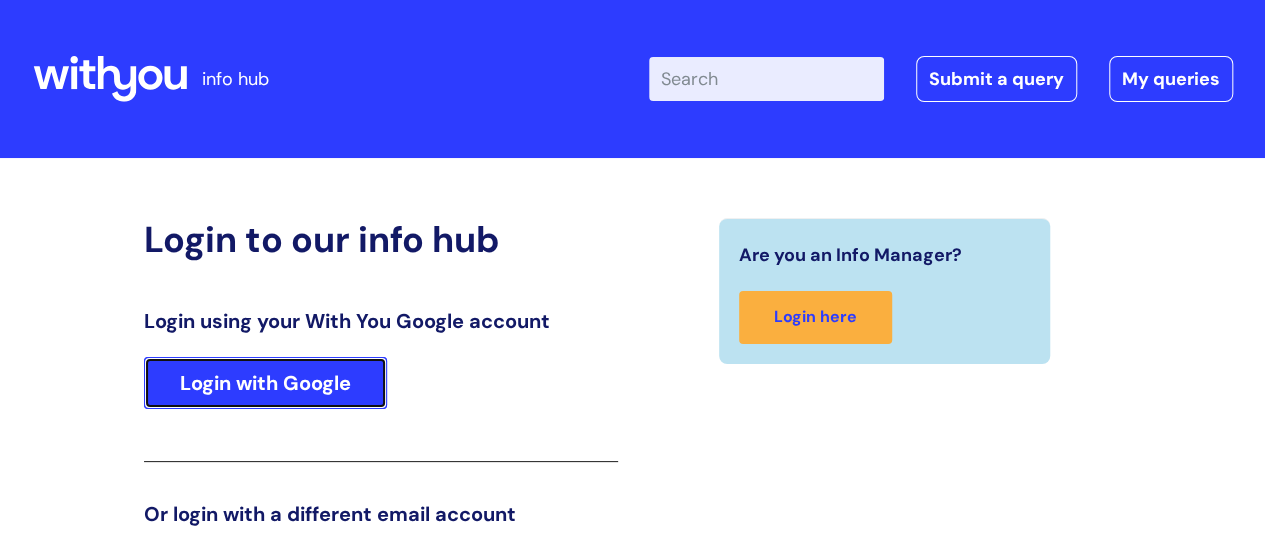 click on "Login with Google" at bounding box center (265, 383) 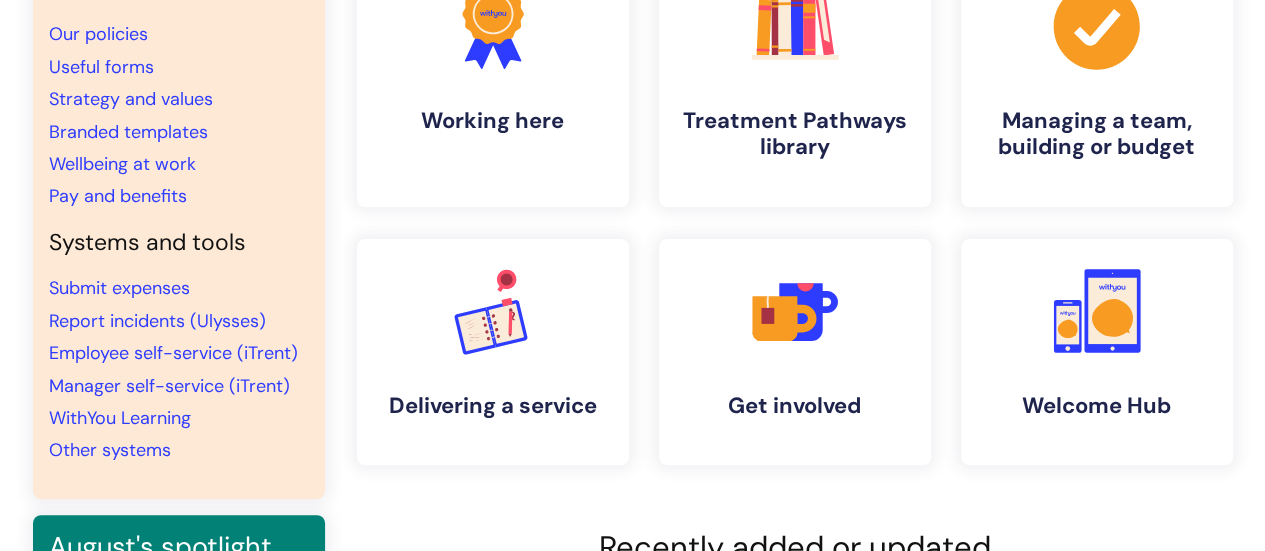 scroll, scrollTop: 225, scrollLeft: 0, axis: vertical 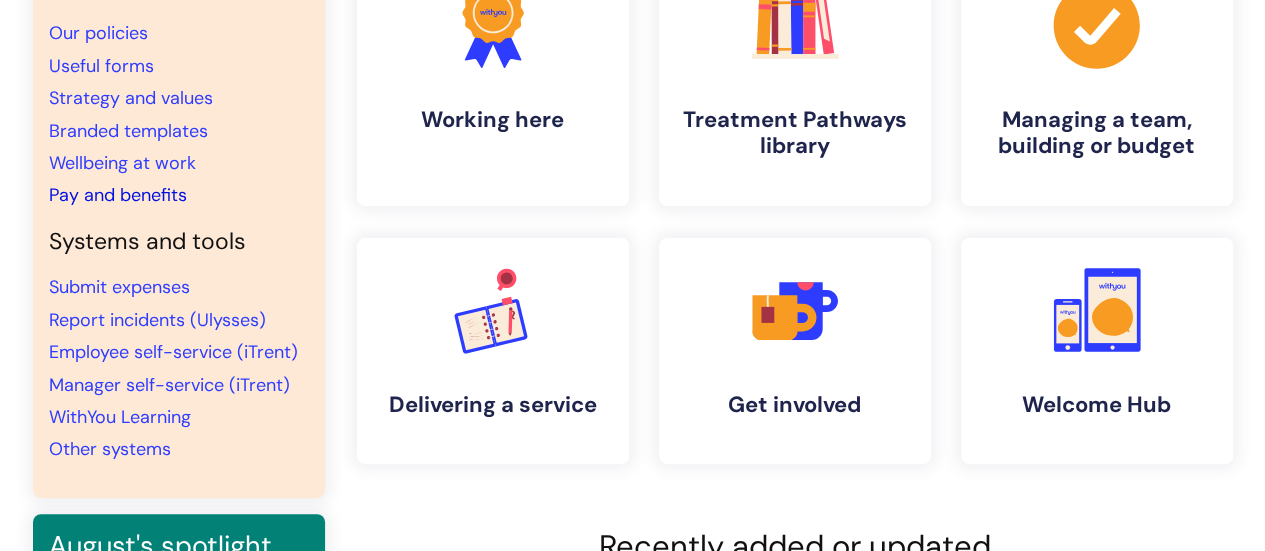 click on "Pay and benefits" at bounding box center (118, 195) 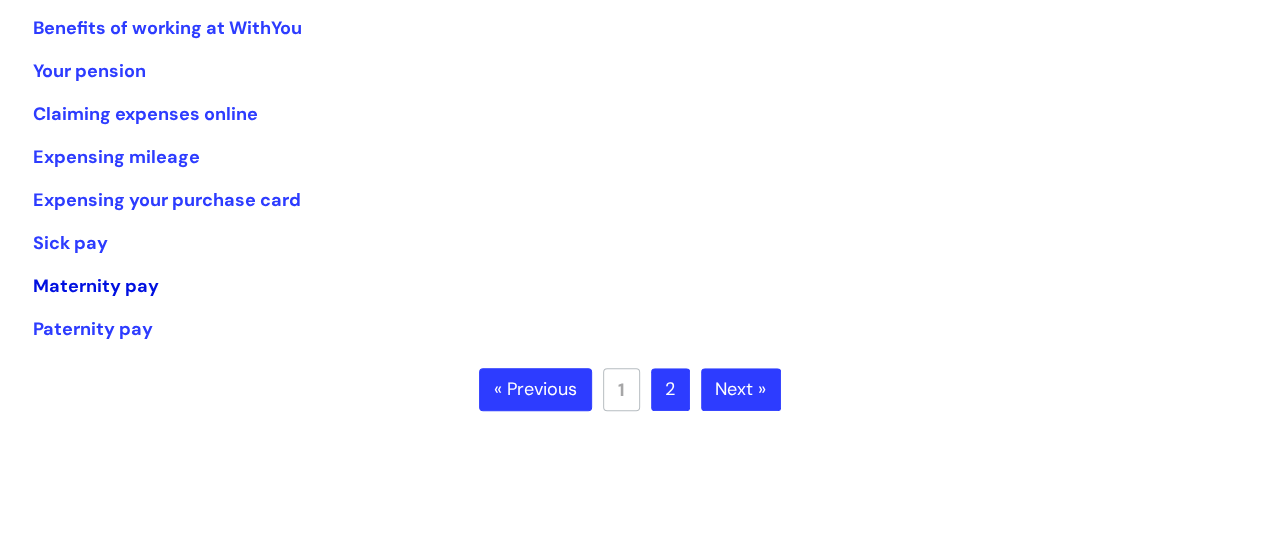 scroll, scrollTop: 518, scrollLeft: 0, axis: vertical 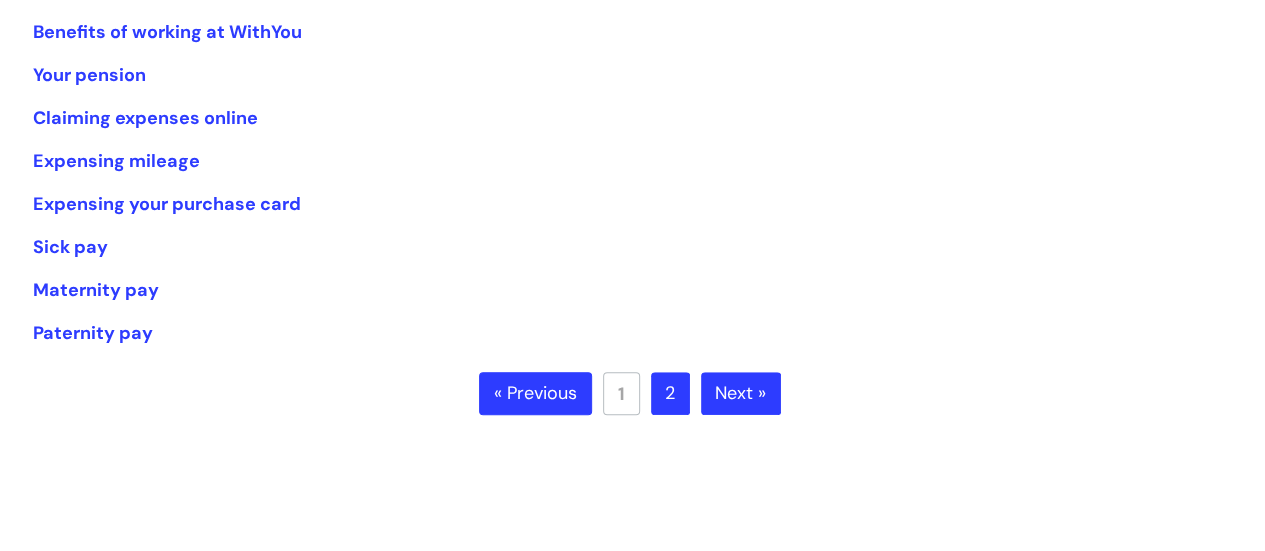 click on "Next »" at bounding box center (741, 394) 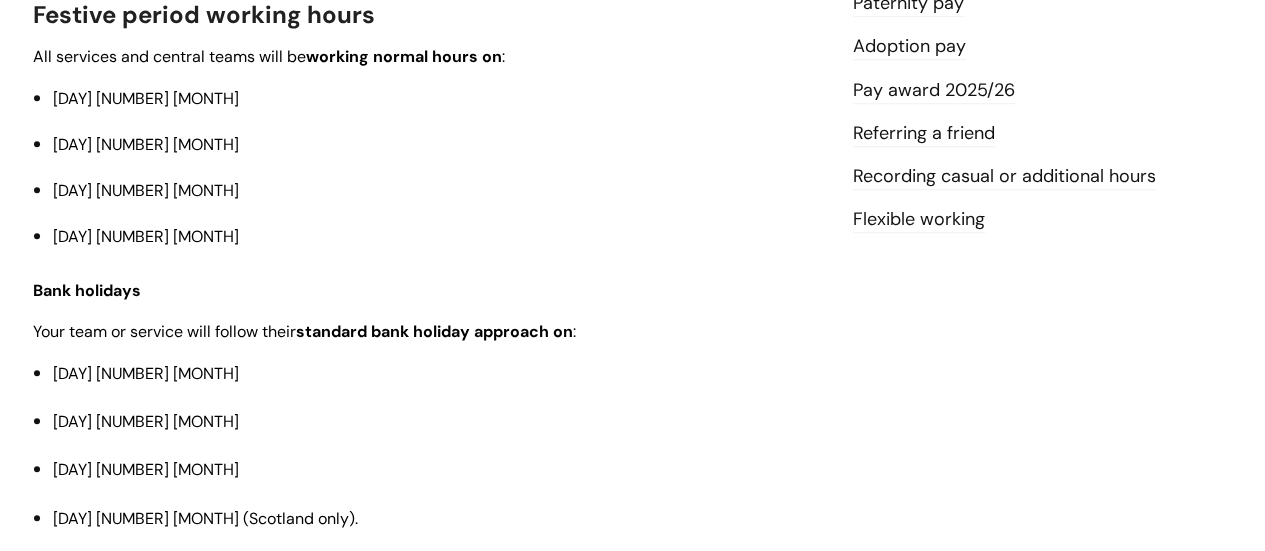 scroll, scrollTop: 554, scrollLeft: 0, axis: vertical 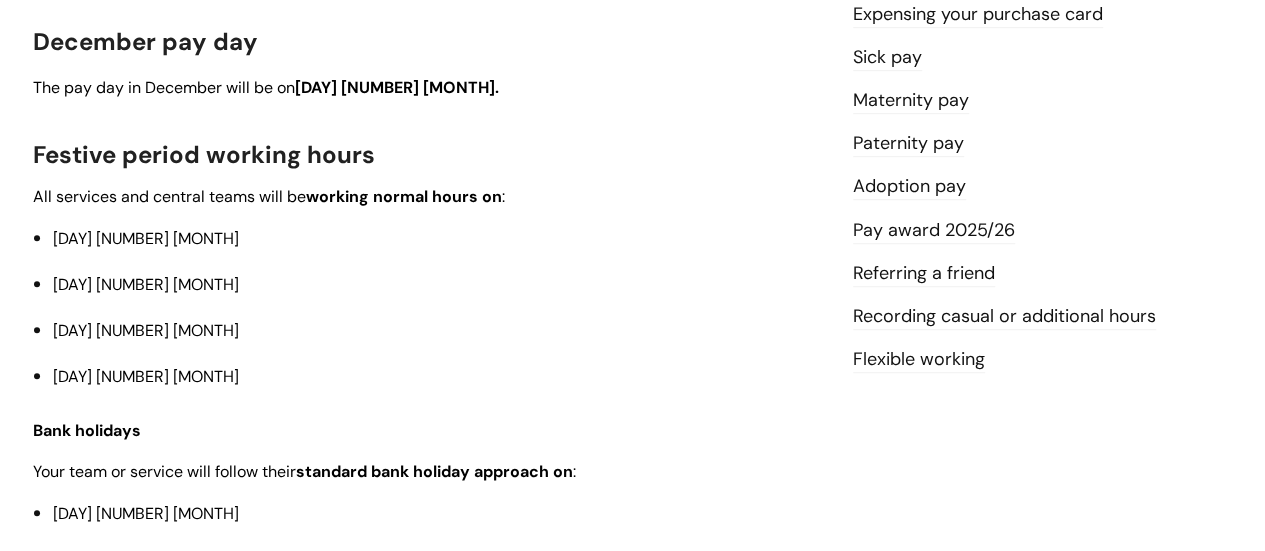 click on "Friday 27 December" at bounding box center (438, 284) 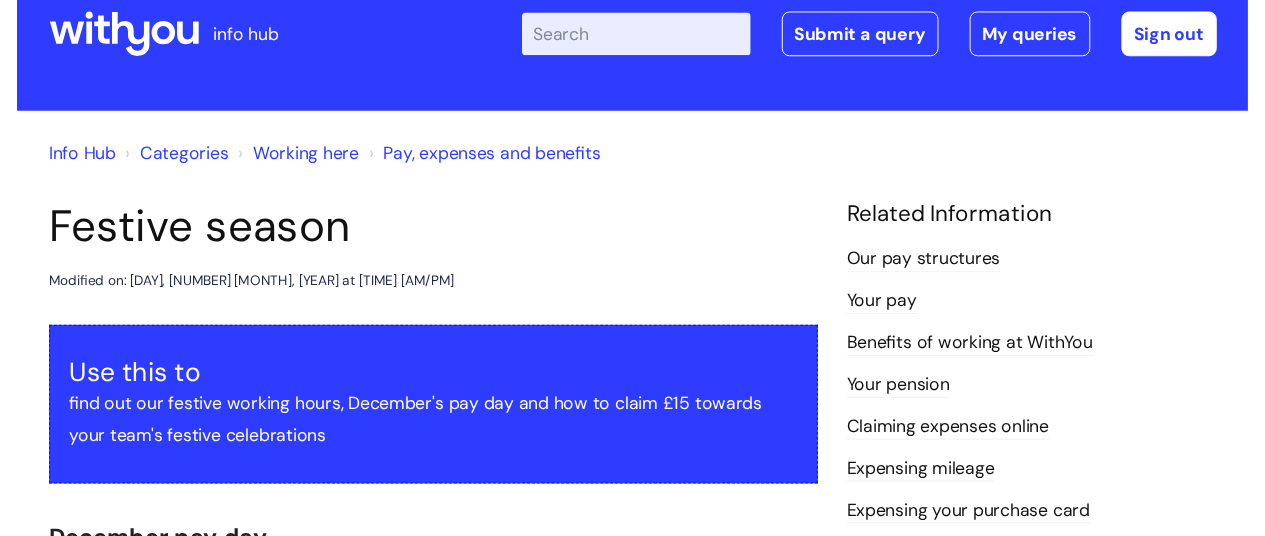 scroll, scrollTop: 0, scrollLeft: 0, axis: both 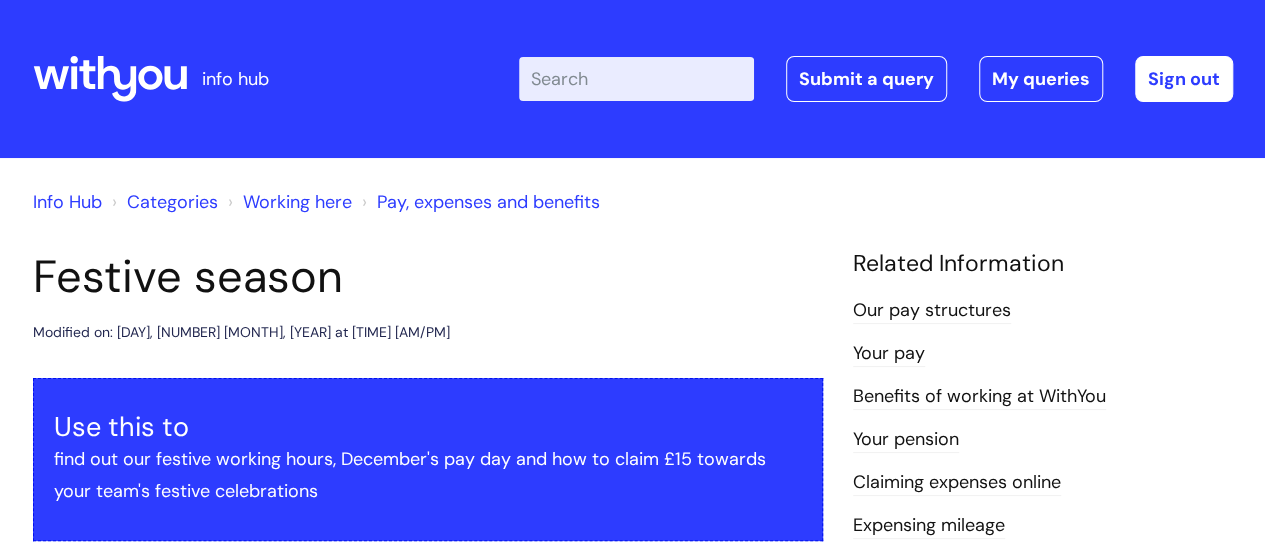 click on "Enter your search term here..." at bounding box center [636, 79] 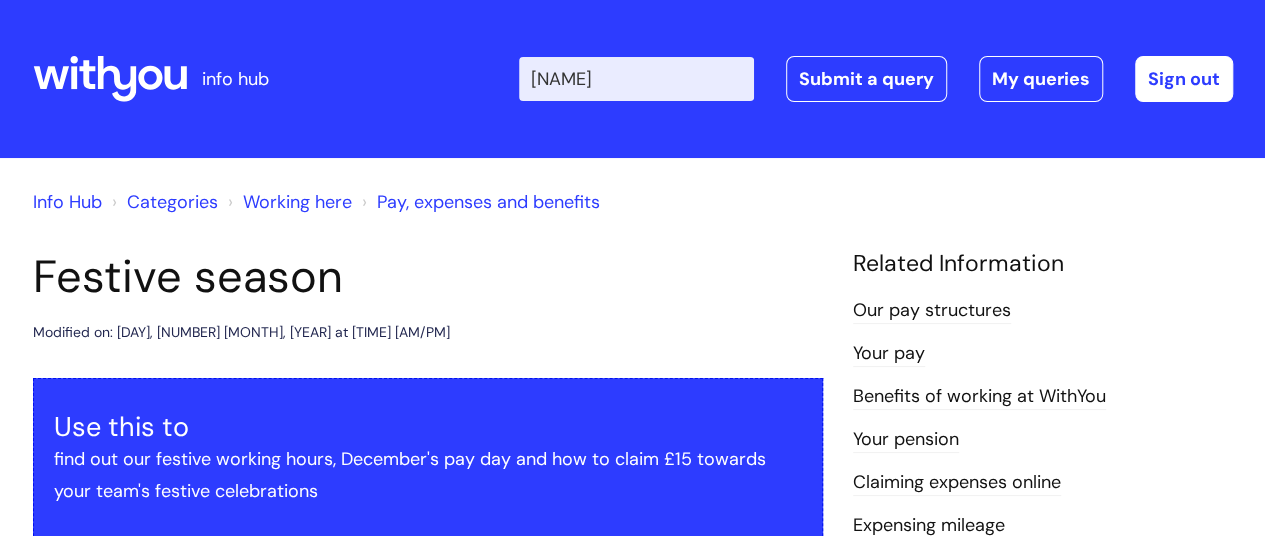 type on "annu" 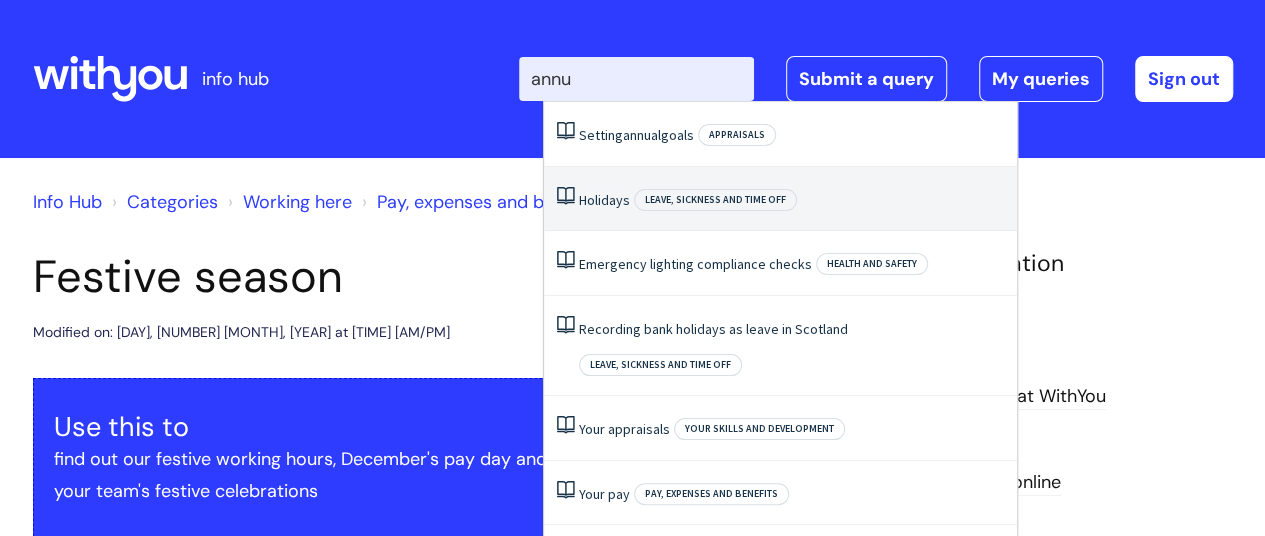 click on "Holidays" at bounding box center (604, 200) 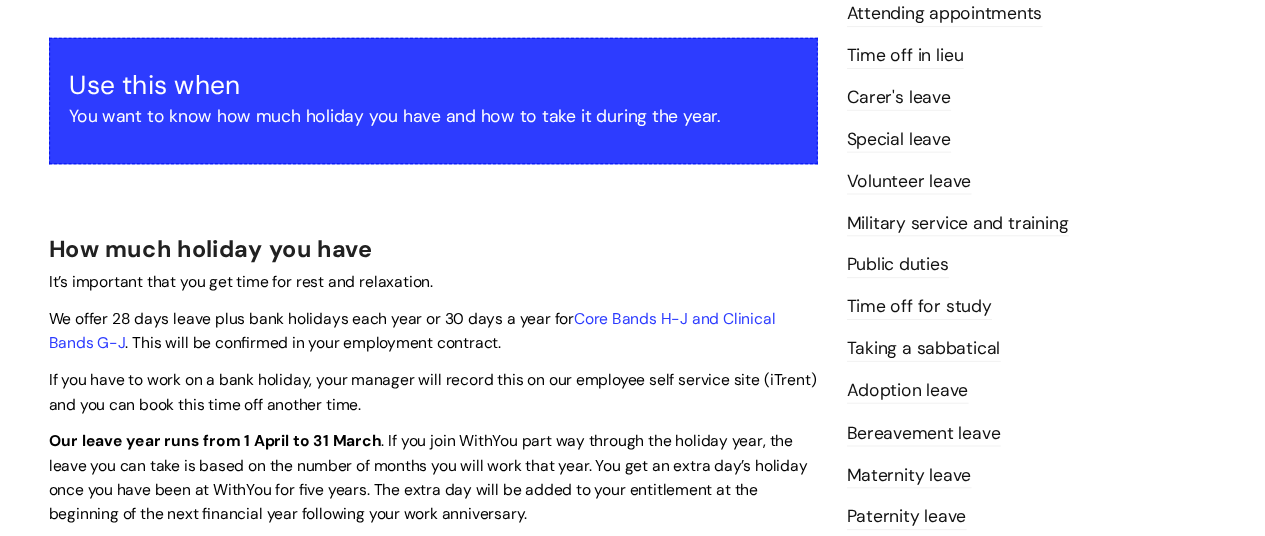scroll, scrollTop: 0, scrollLeft: 0, axis: both 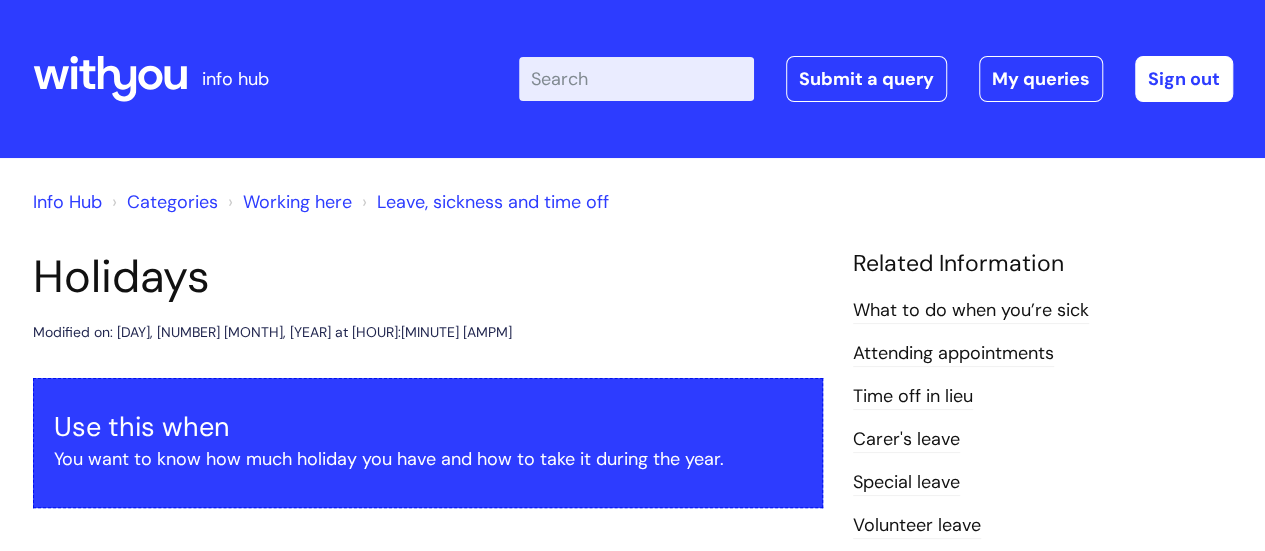 click on "Enter your search term here..." at bounding box center (636, 79) 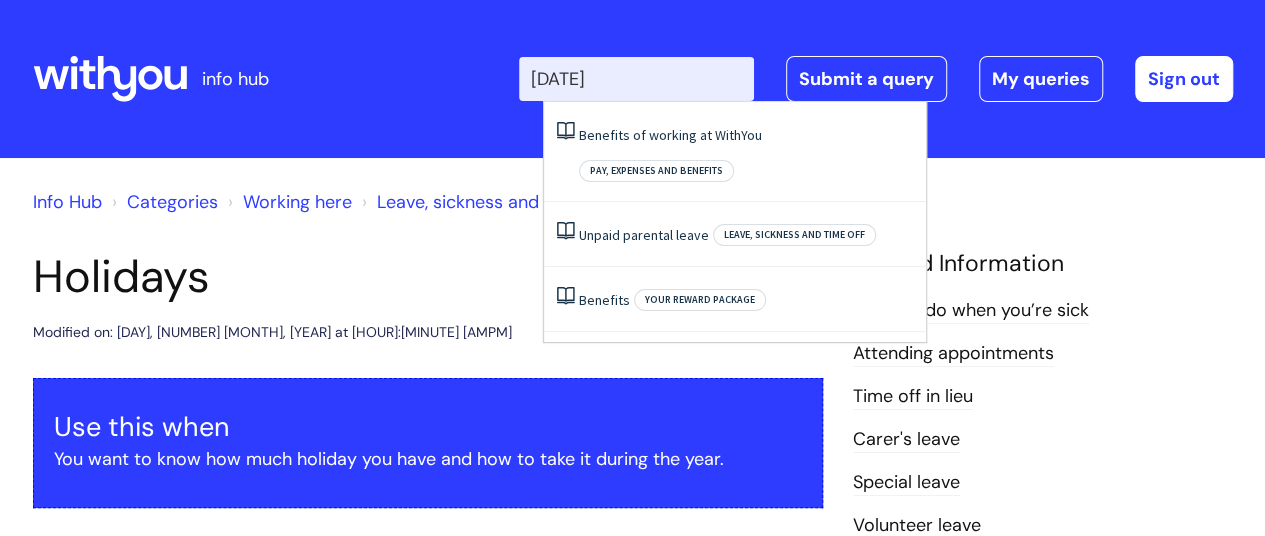 type on "birthday" 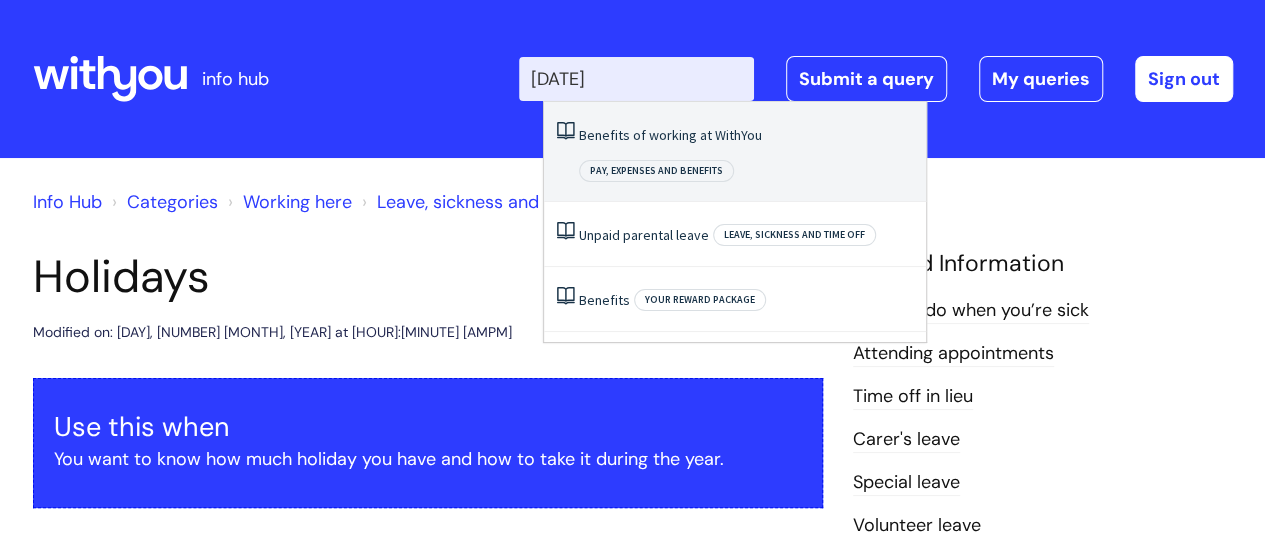 click on "Benefits of working at WithYou" at bounding box center (670, 135) 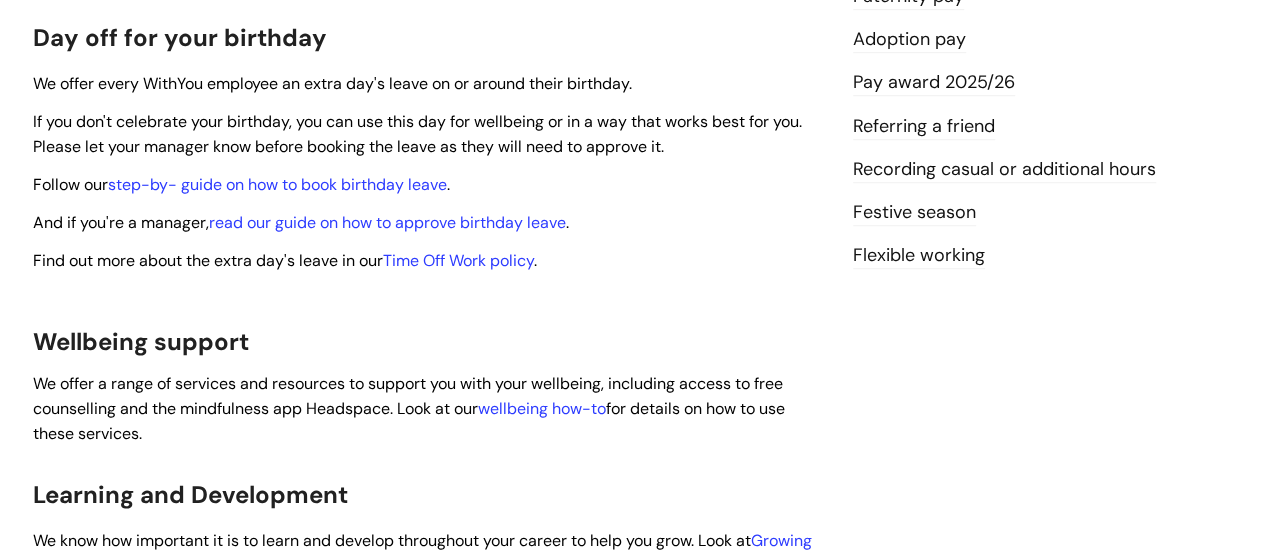 scroll, scrollTop: 659, scrollLeft: 0, axis: vertical 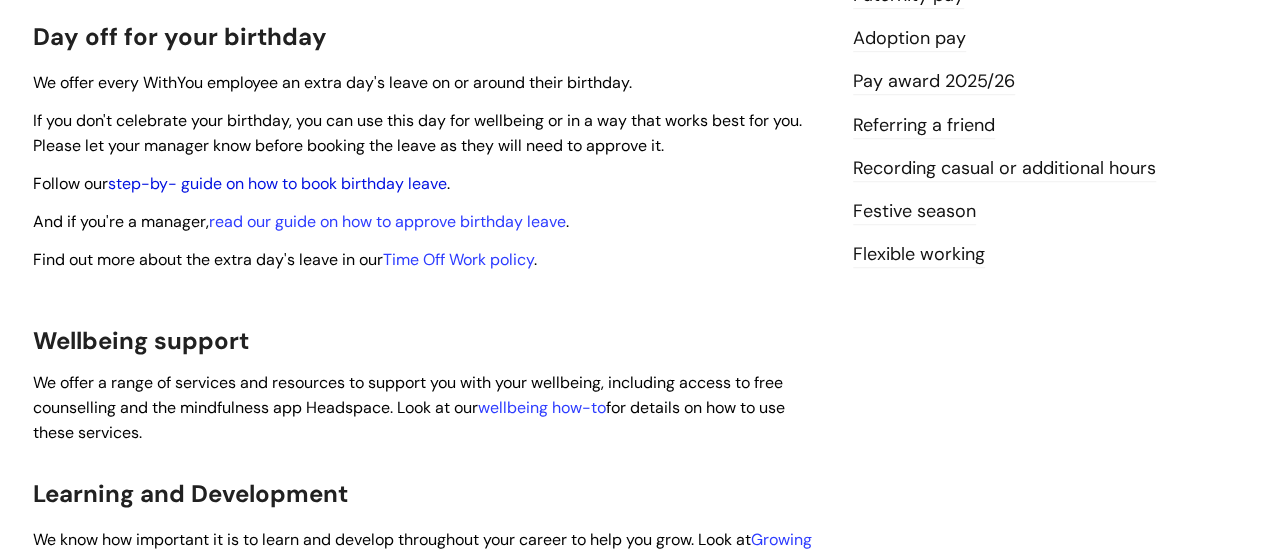 click on "step-by- guide on how to book birthday leave" at bounding box center [277, 183] 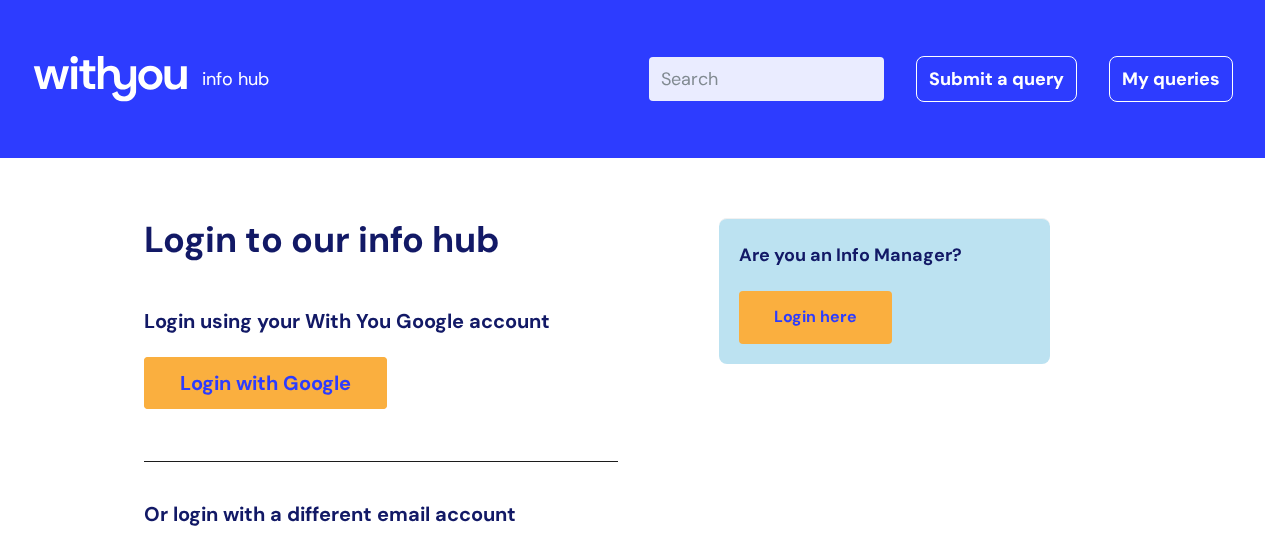 scroll, scrollTop: 305, scrollLeft: 0, axis: vertical 